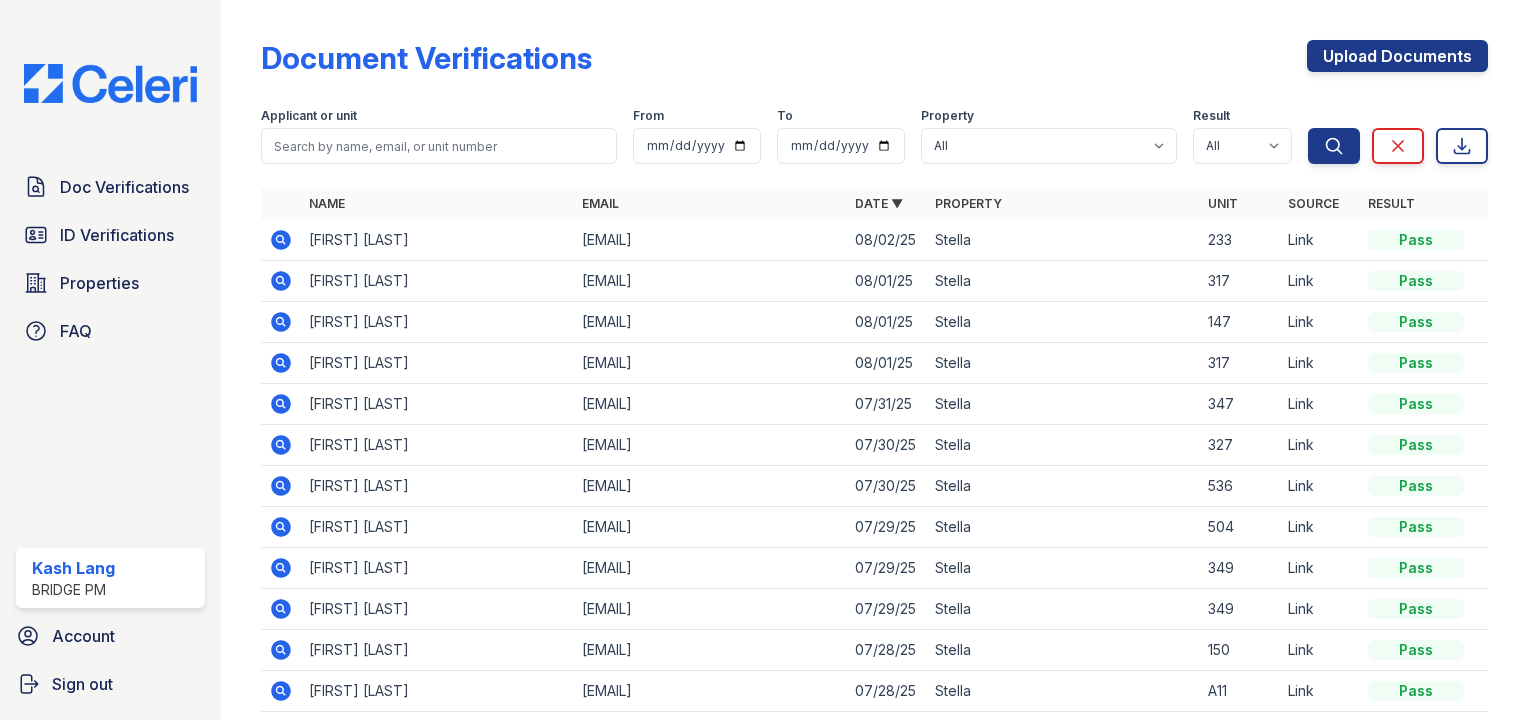 scroll, scrollTop: 0, scrollLeft: 0, axis: both 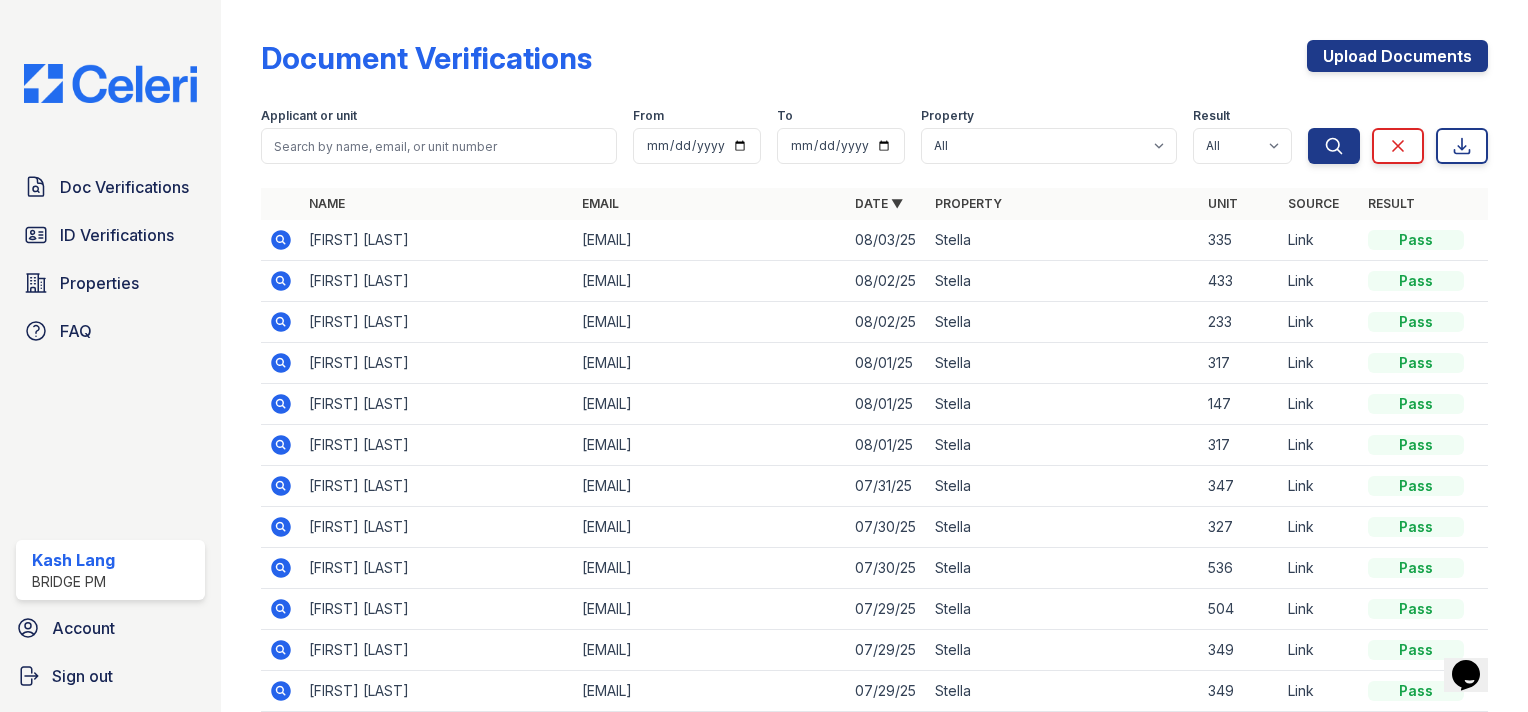 click 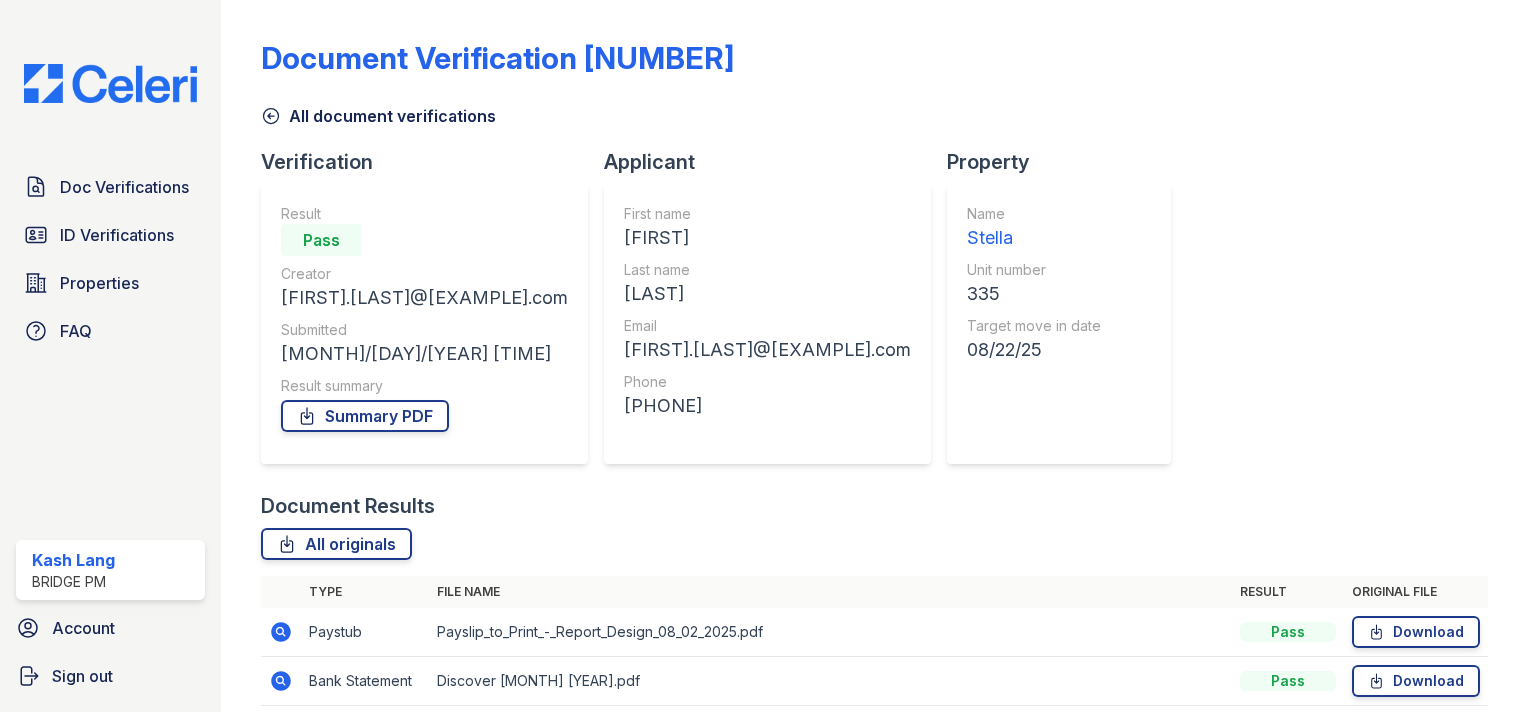 scroll, scrollTop: 0, scrollLeft: 0, axis: both 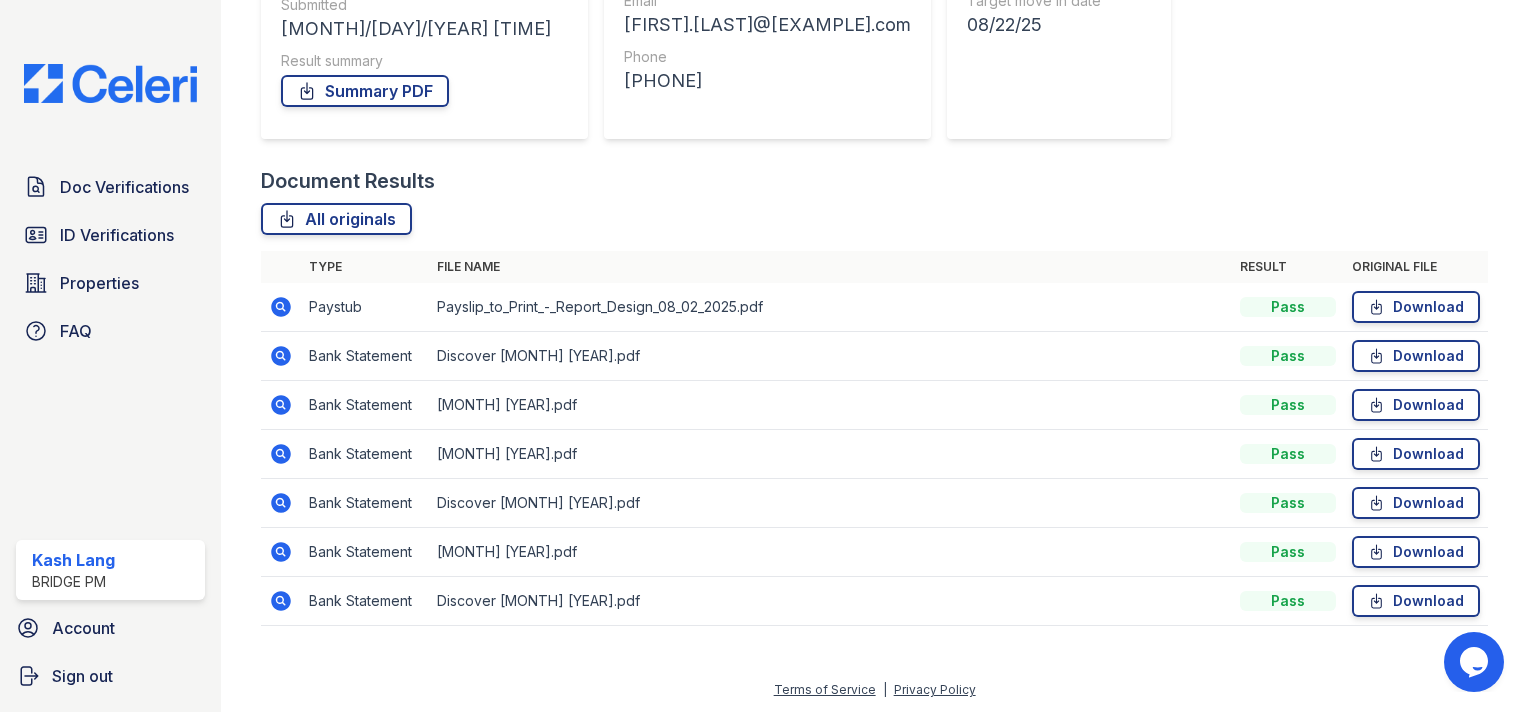 click 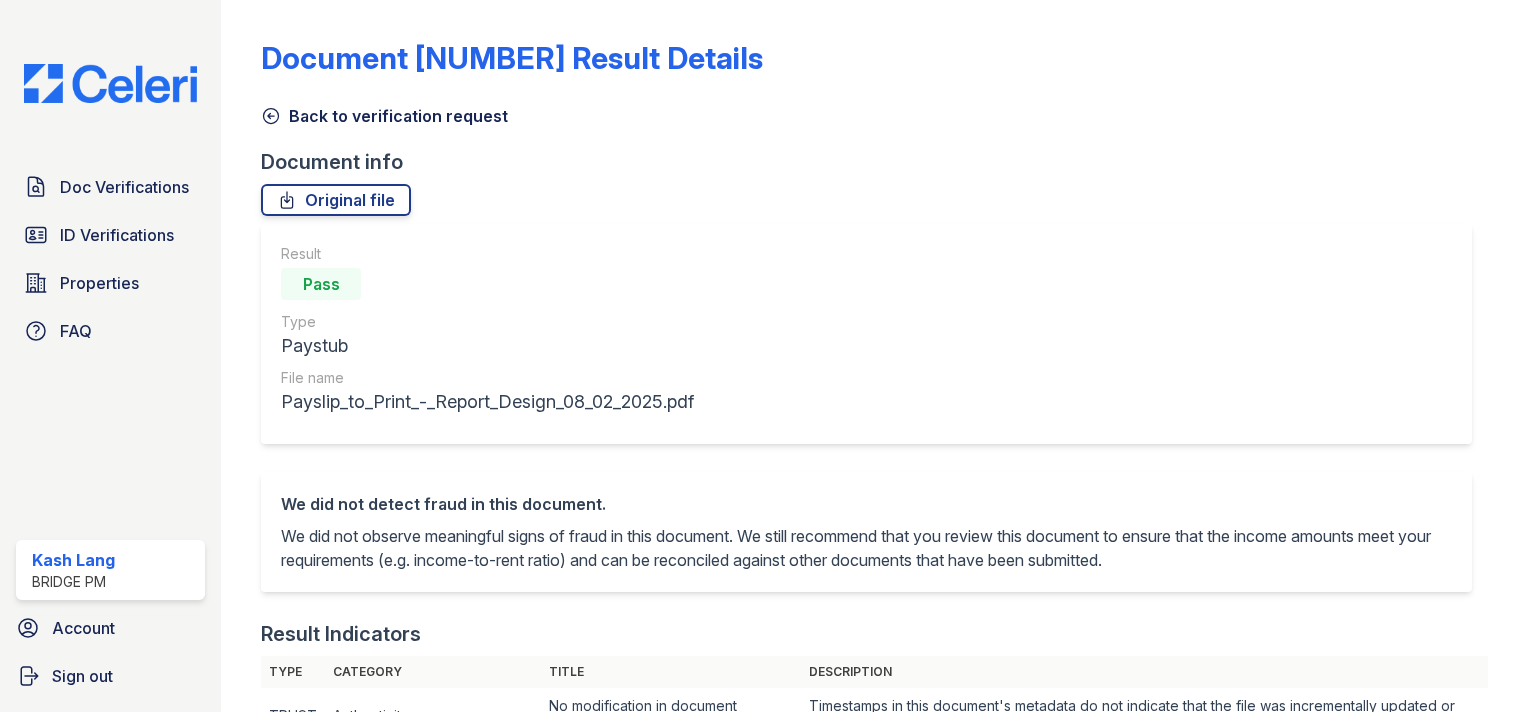 scroll, scrollTop: 0, scrollLeft: 0, axis: both 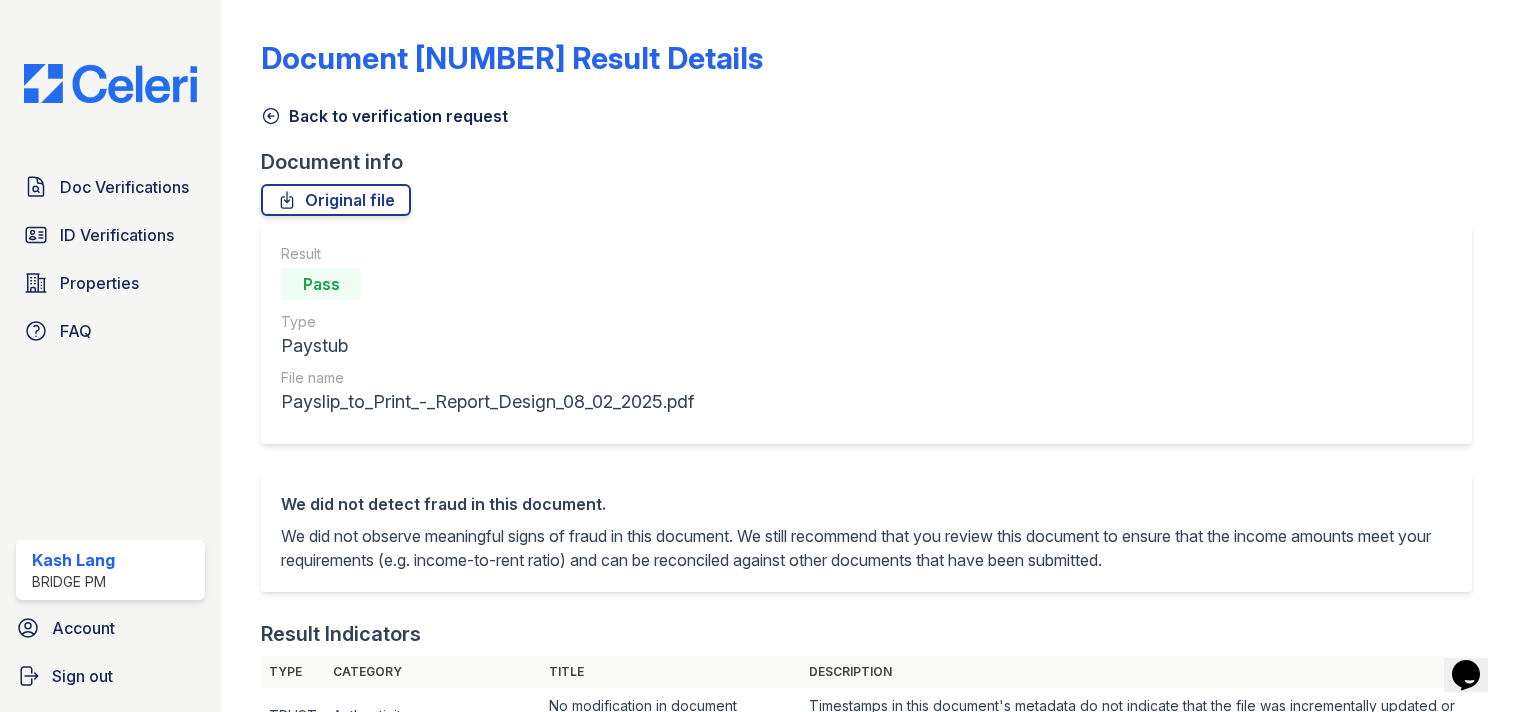 drag, startPoint x: 1500, startPoint y: 226, endPoint x: 1527, endPoint y: 236, distance: 28.79236 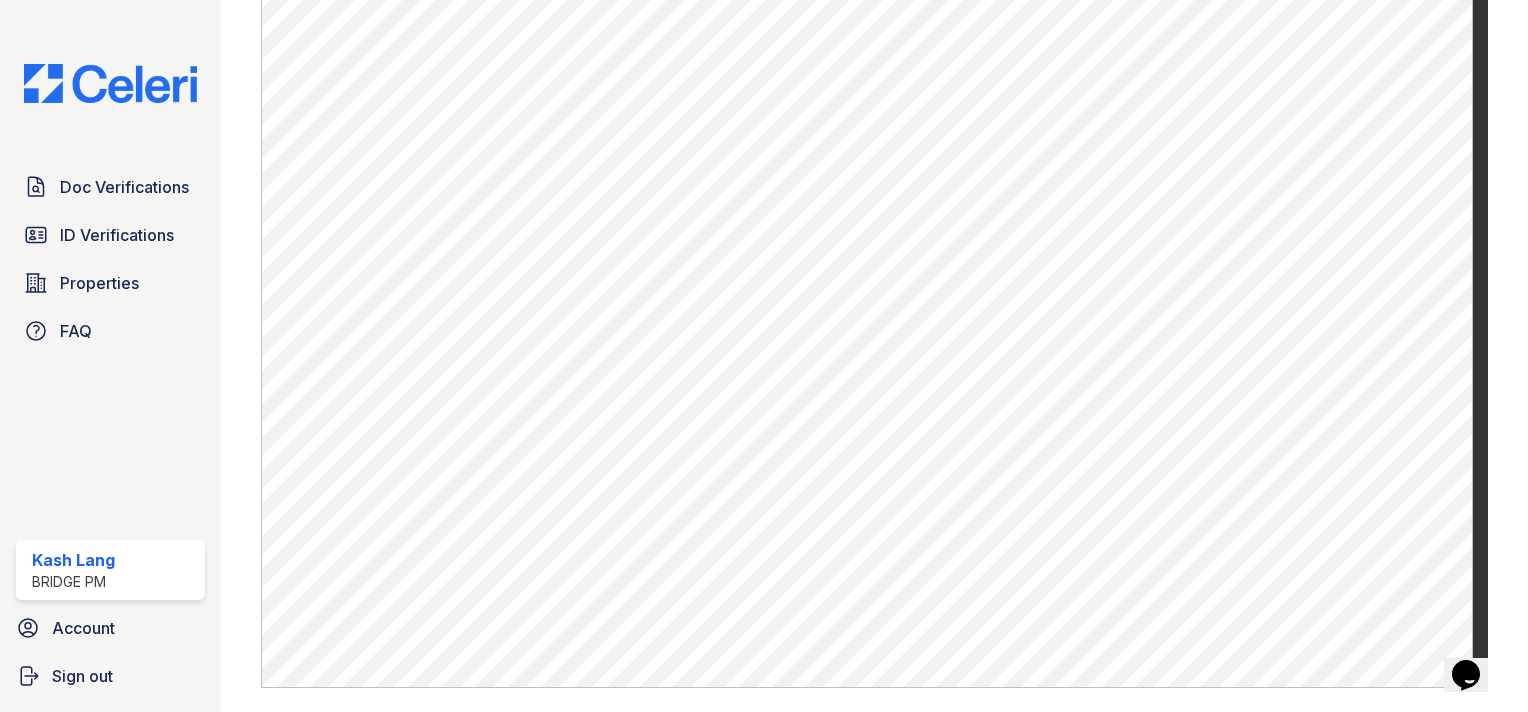 scroll, scrollTop: 1036, scrollLeft: 0, axis: vertical 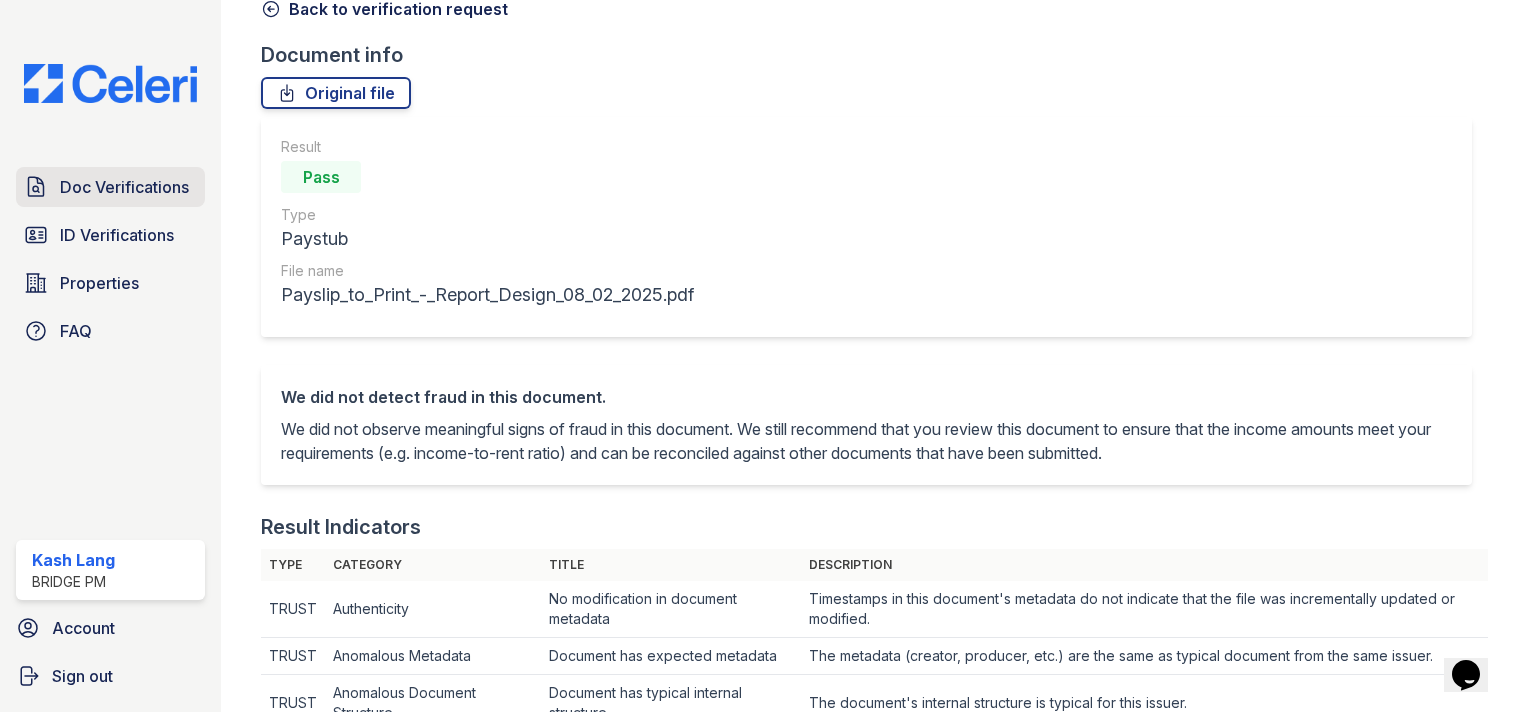 click on "Doc Verifications" at bounding box center [124, 187] 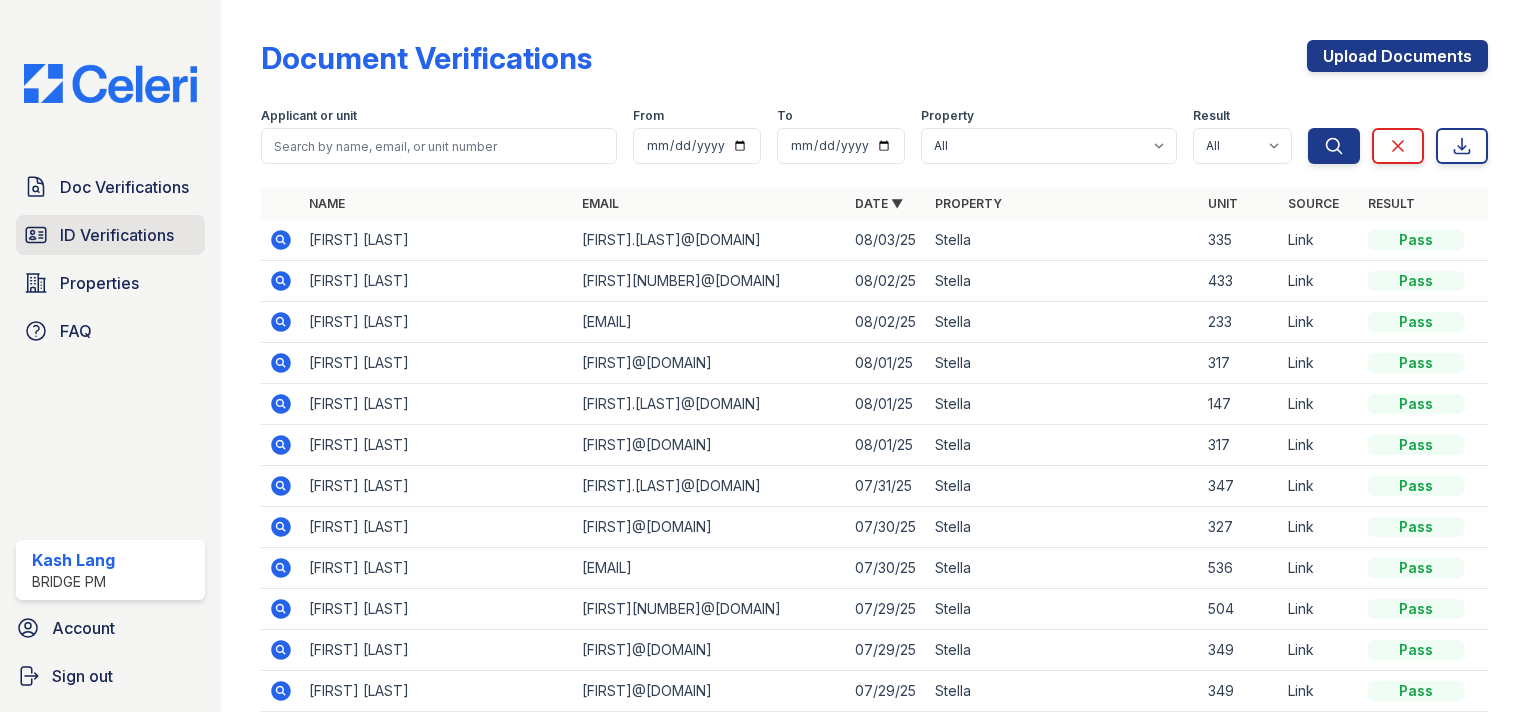 click on "ID Verifications" at bounding box center (110, 235) 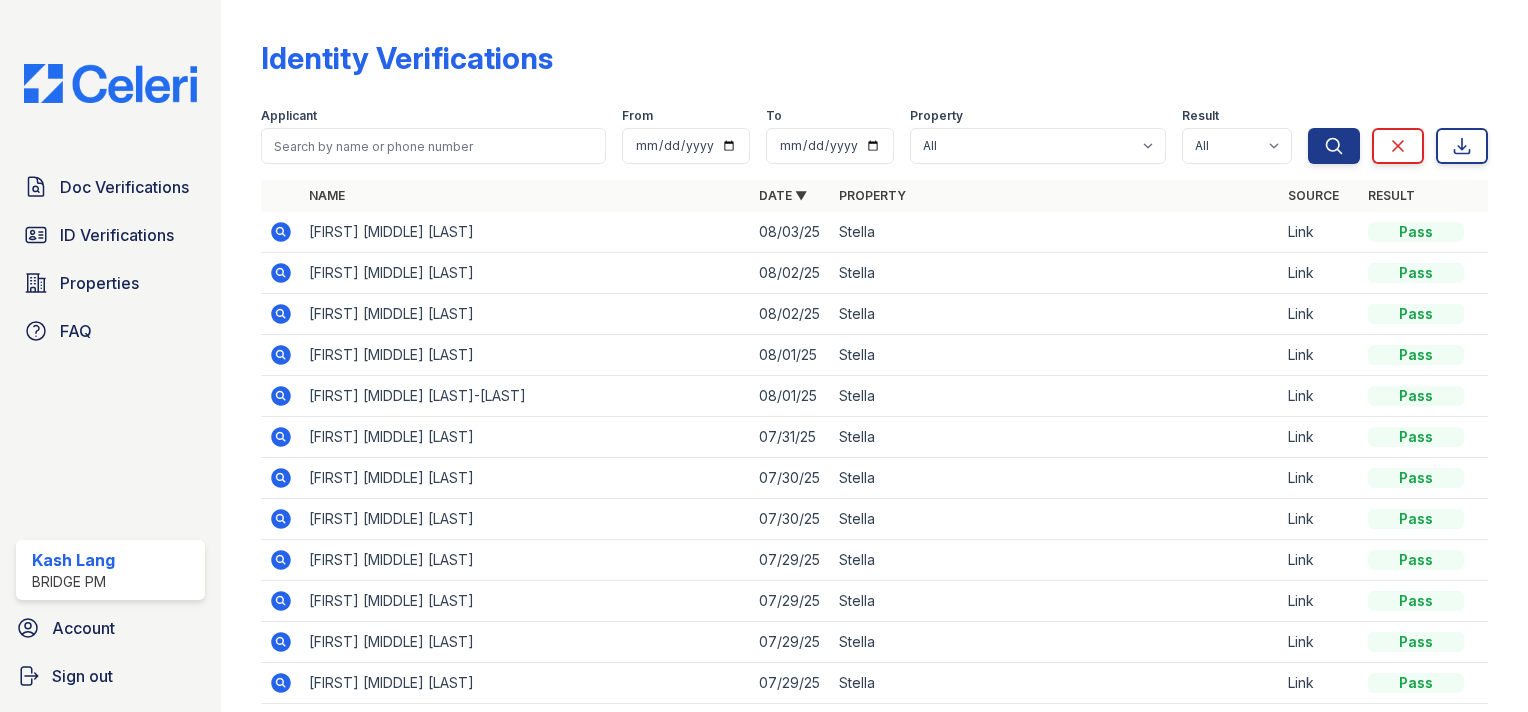 click 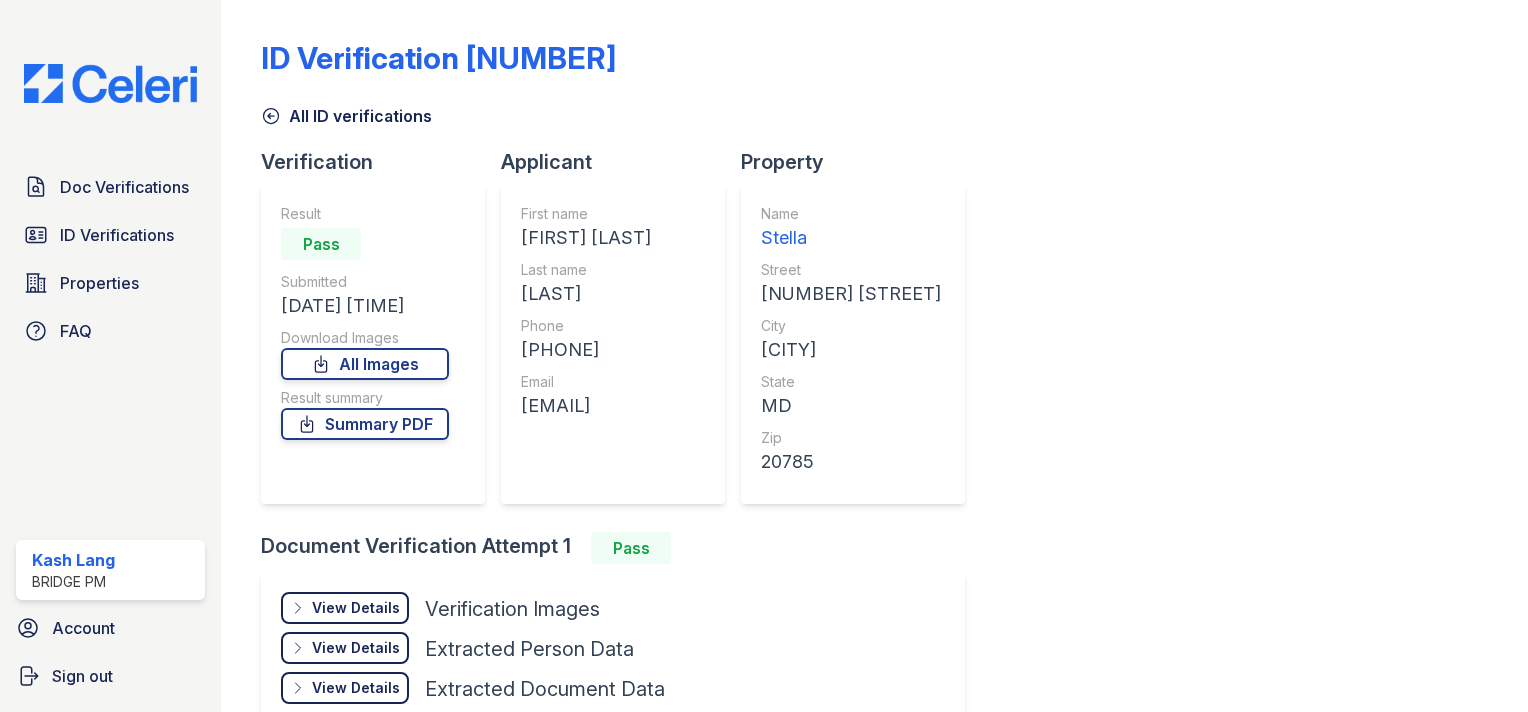 scroll, scrollTop: 0, scrollLeft: 0, axis: both 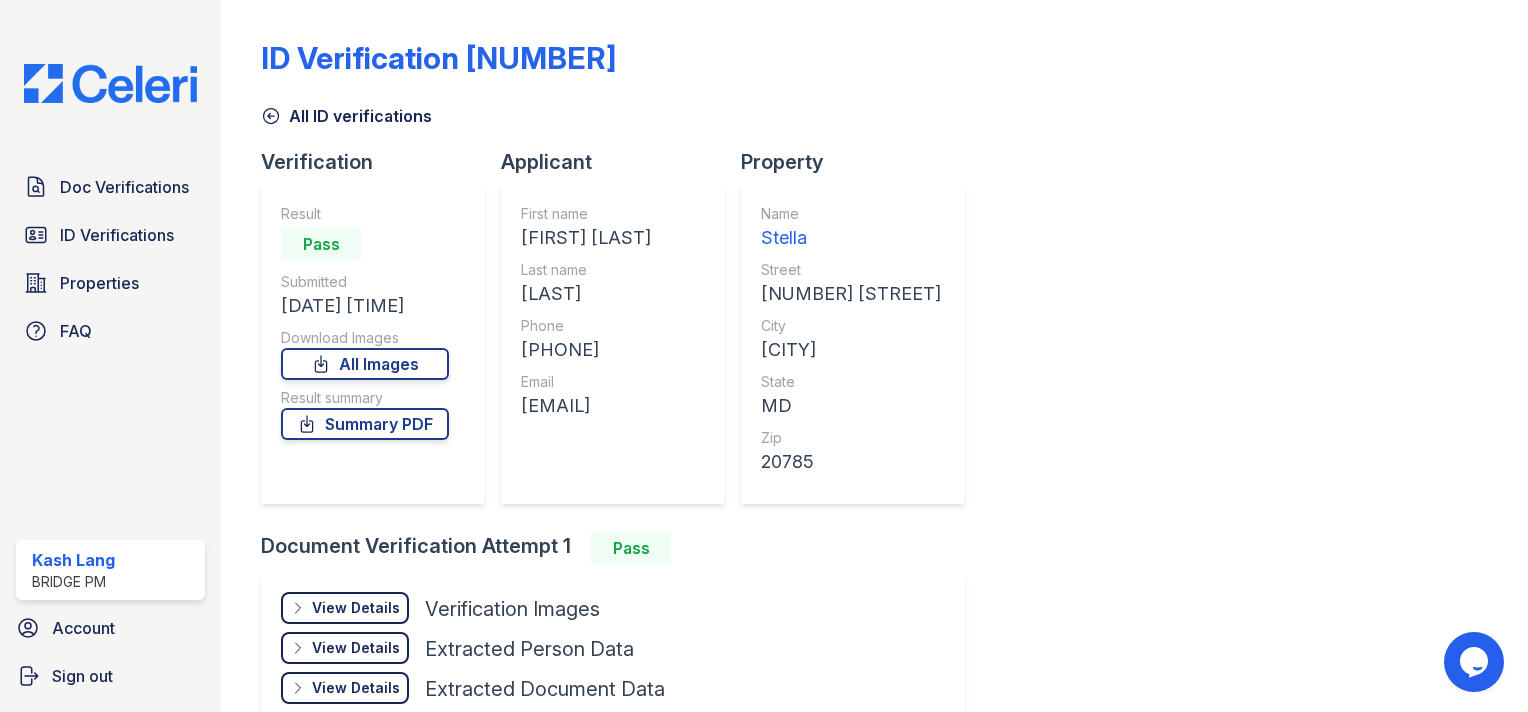click on "View Details" at bounding box center (356, 608) 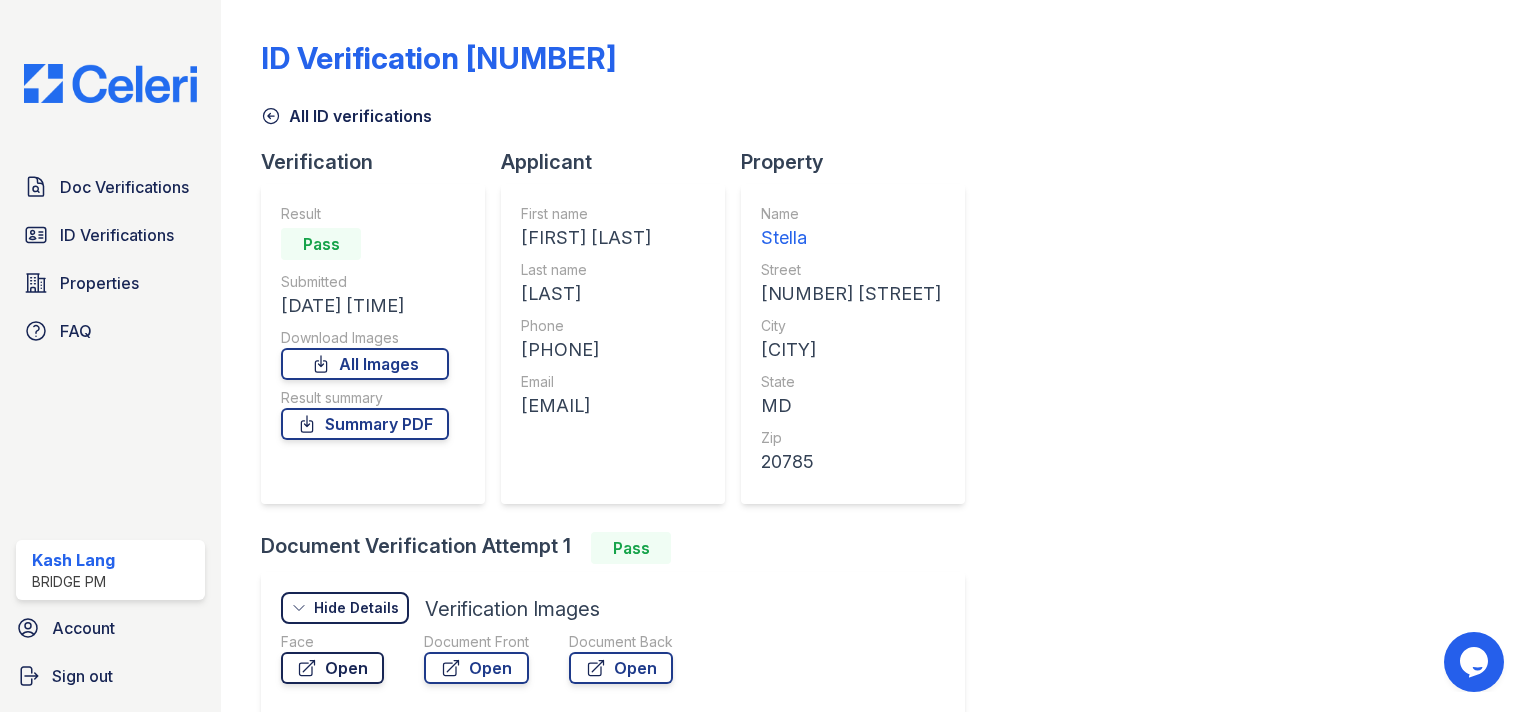 click on "Open" at bounding box center (332, 668) 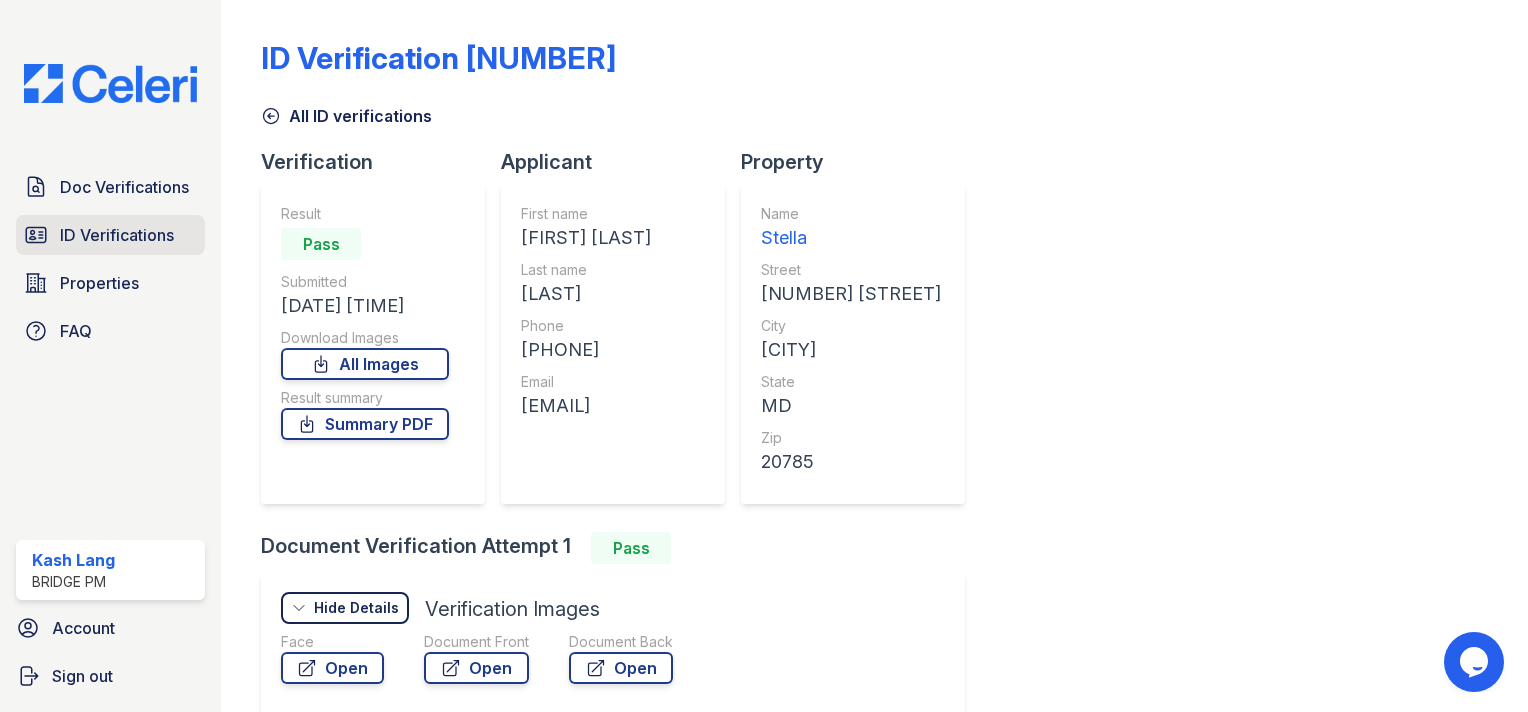 click on "ID Verifications" at bounding box center [110, 235] 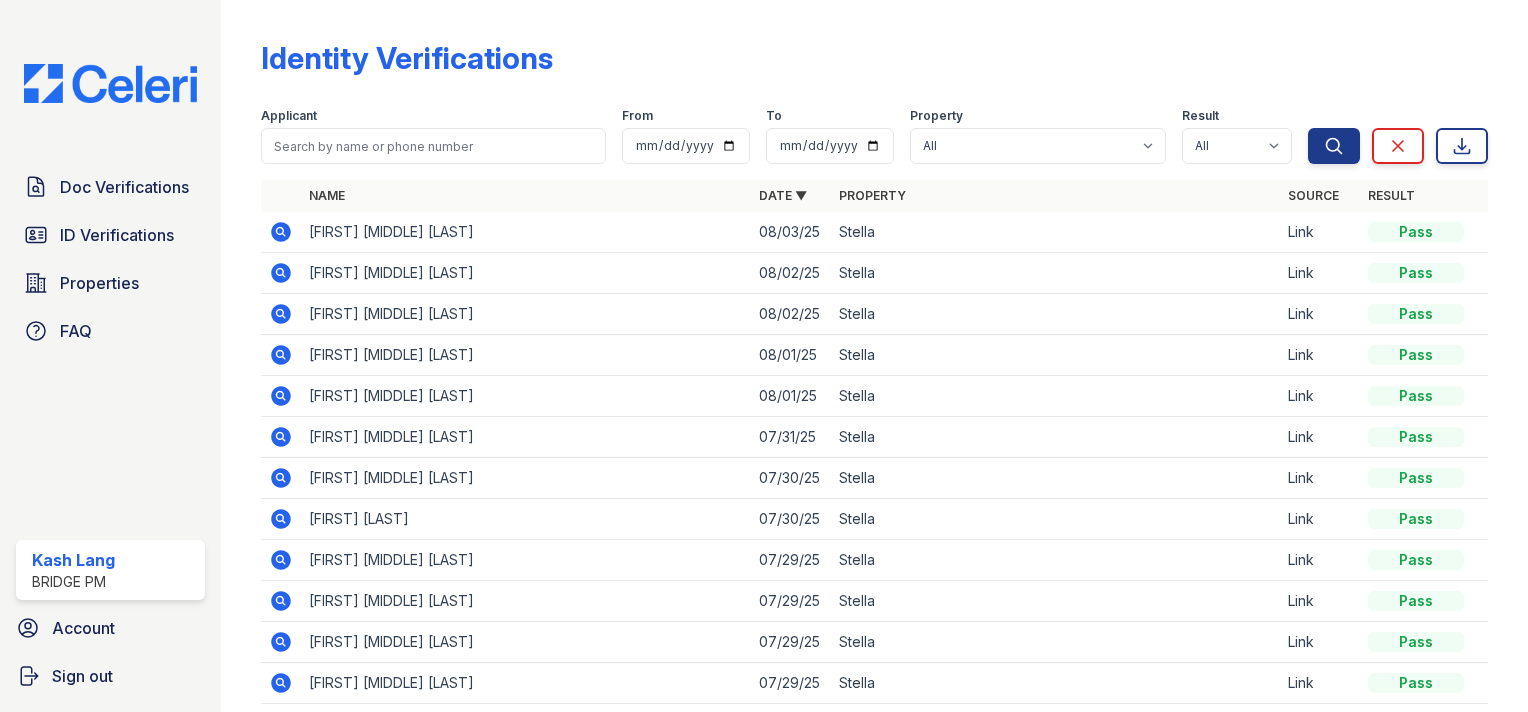 click 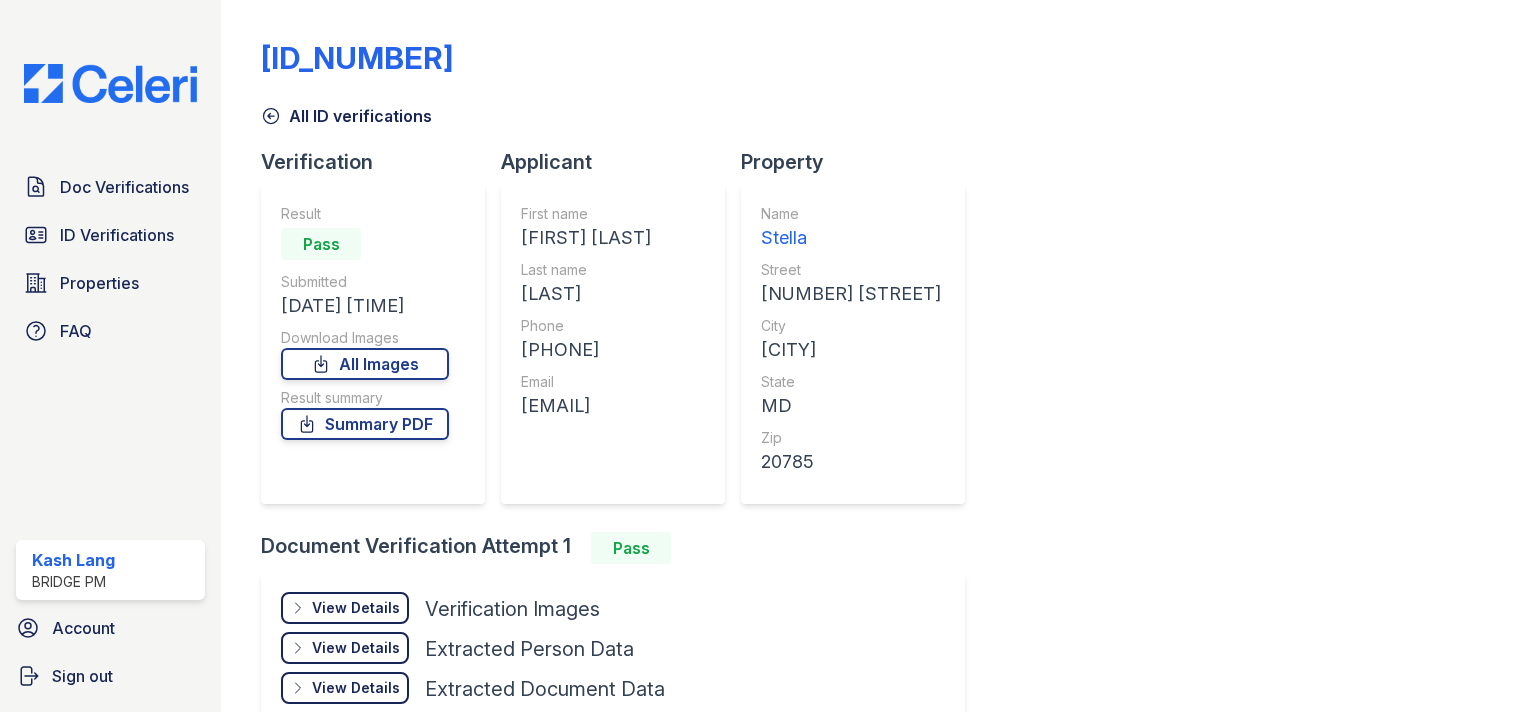 scroll, scrollTop: 0, scrollLeft: 0, axis: both 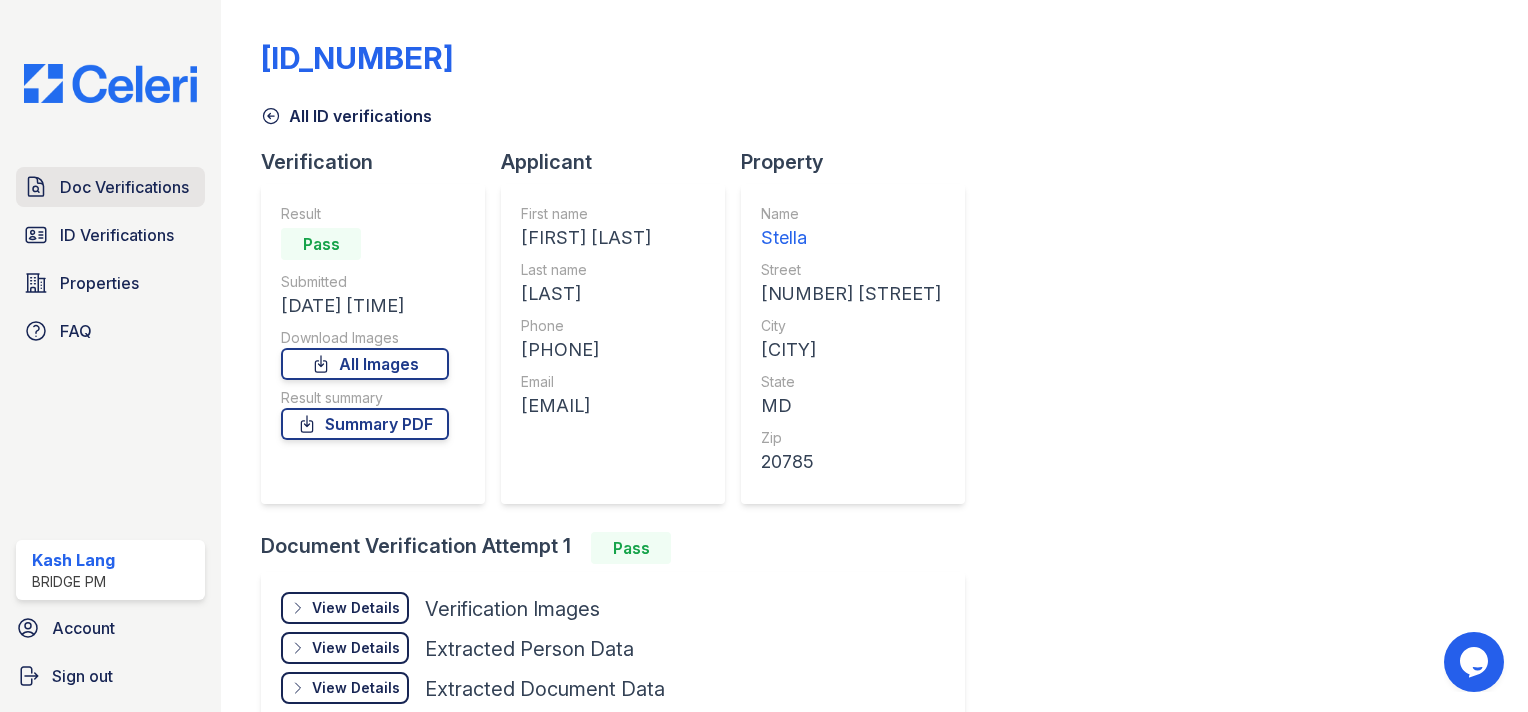 click on "Doc Verifications" at bounding box center (124, 187) 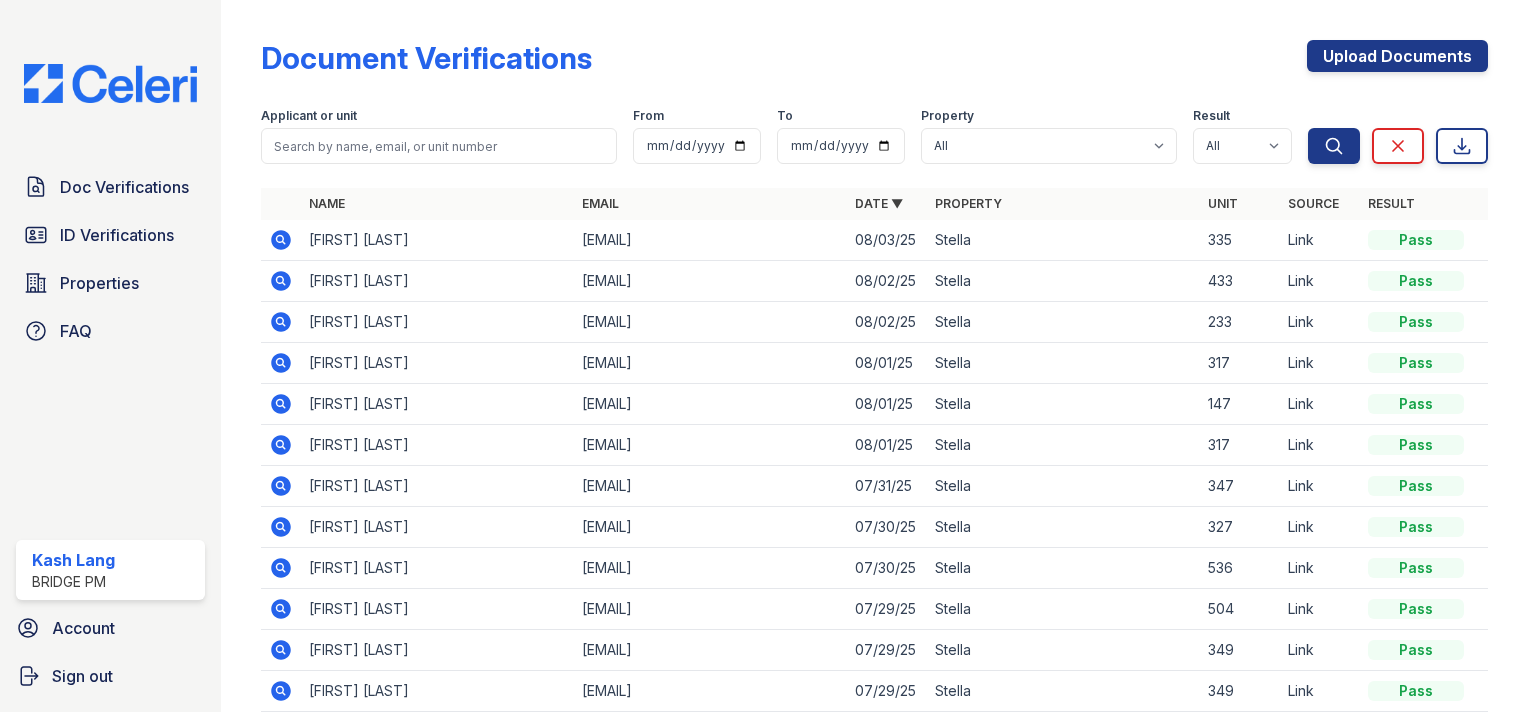 click 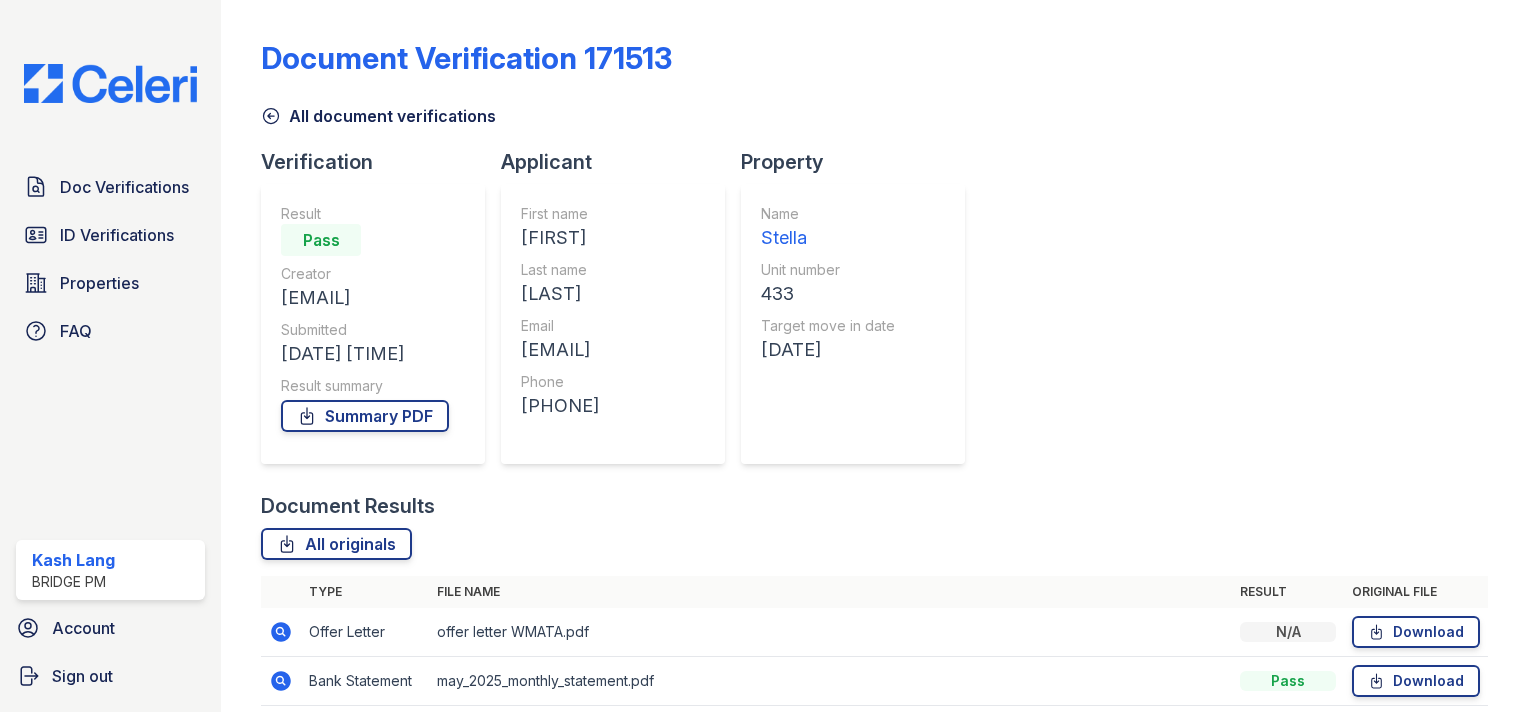 scroll, scrollTop: 0, scrollLeft: 0, axis: both 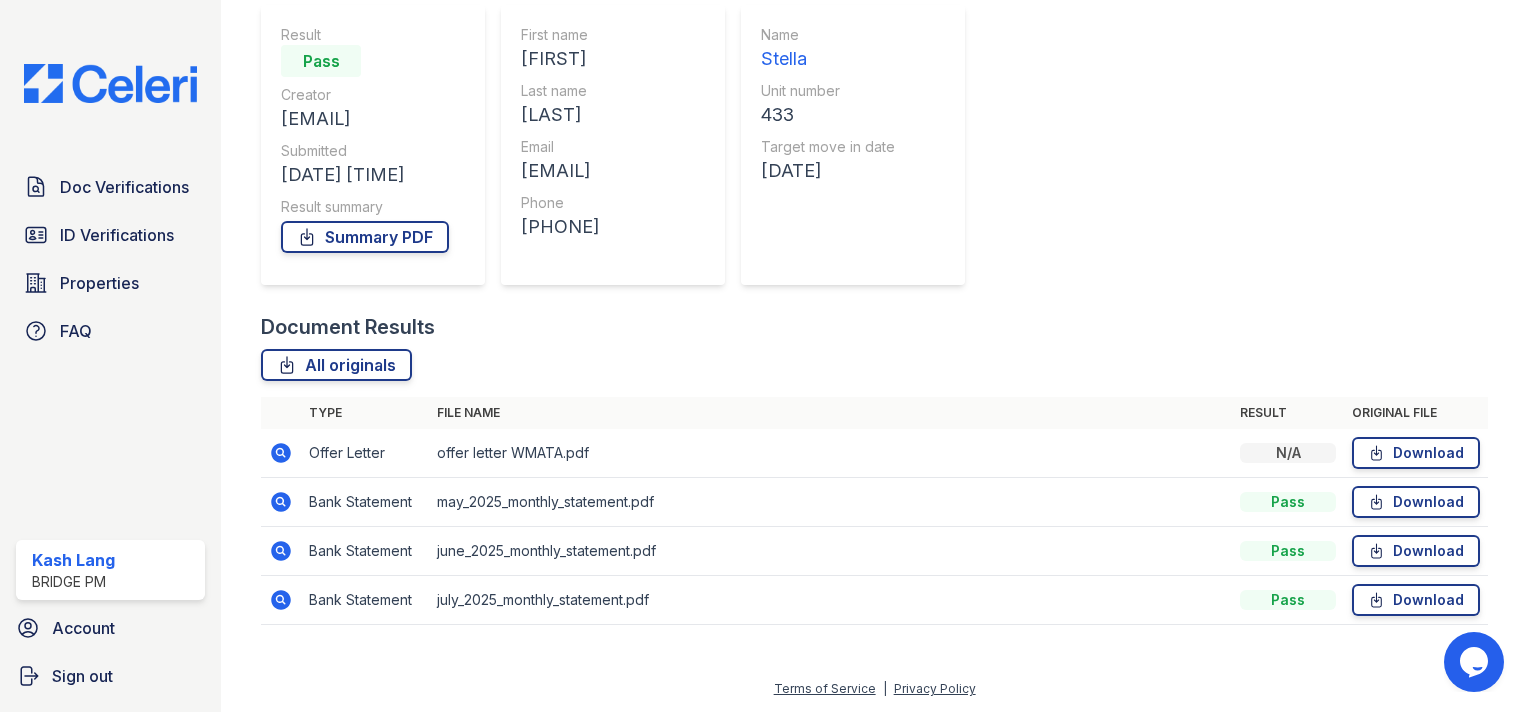click 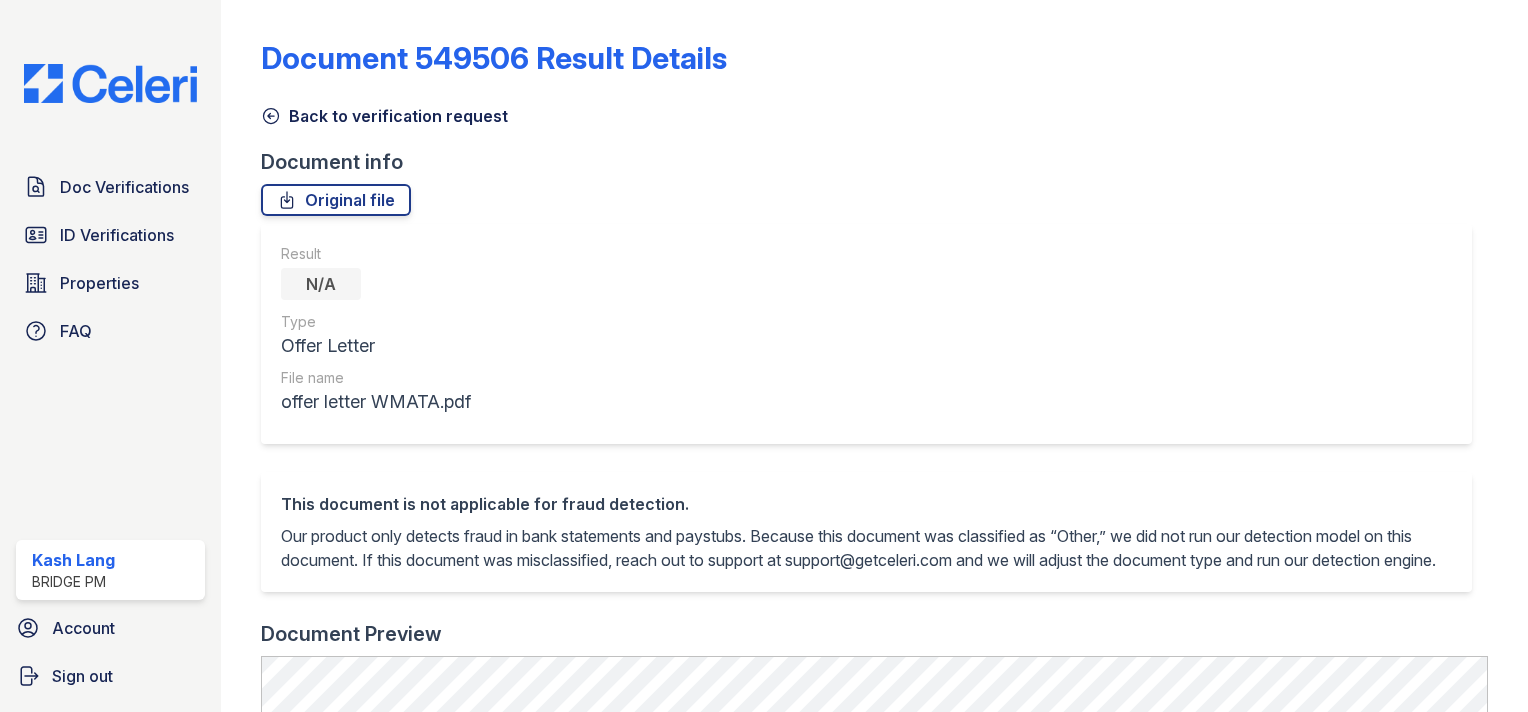 scroll, scrollTop: 0, scrollLeft: 0, axis: both 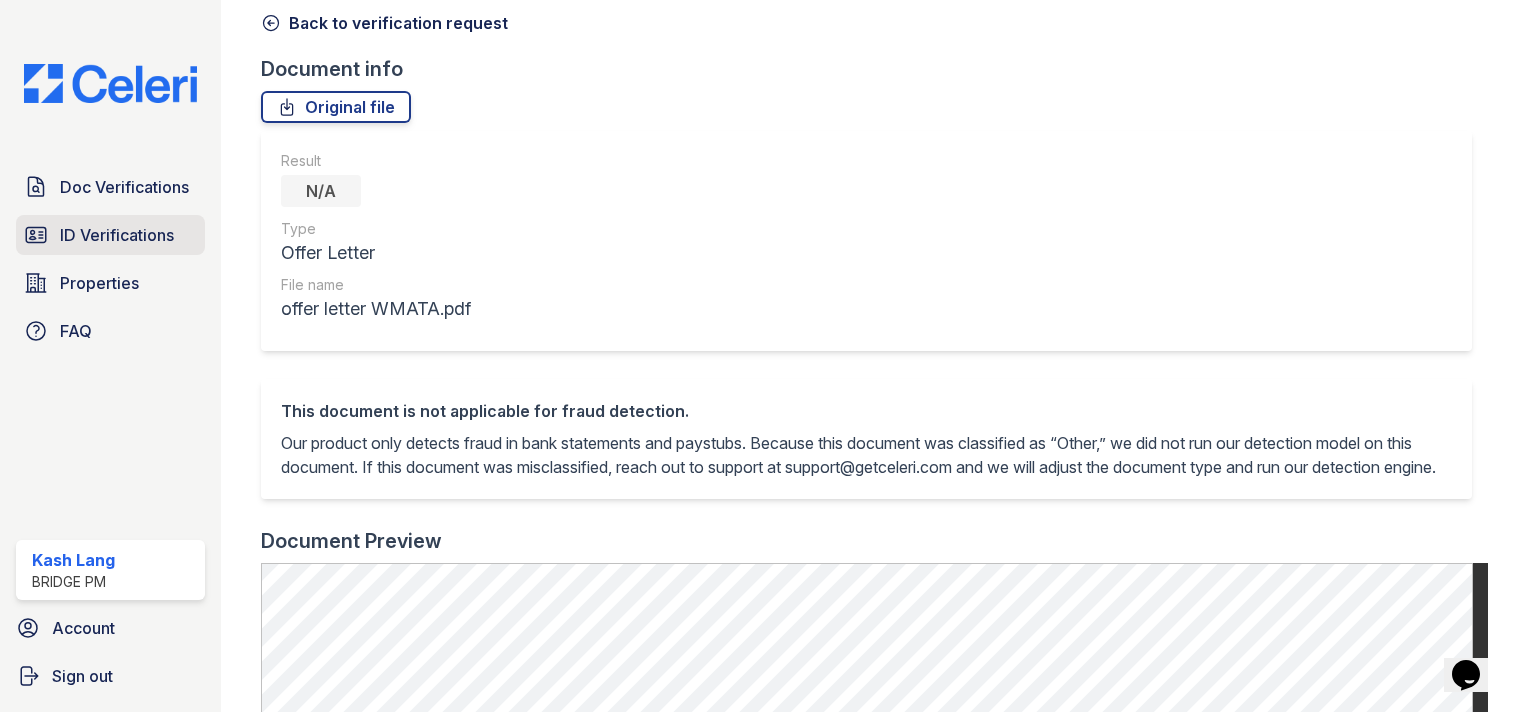 click on "ID Verifications" at bounding box center (117, 235) 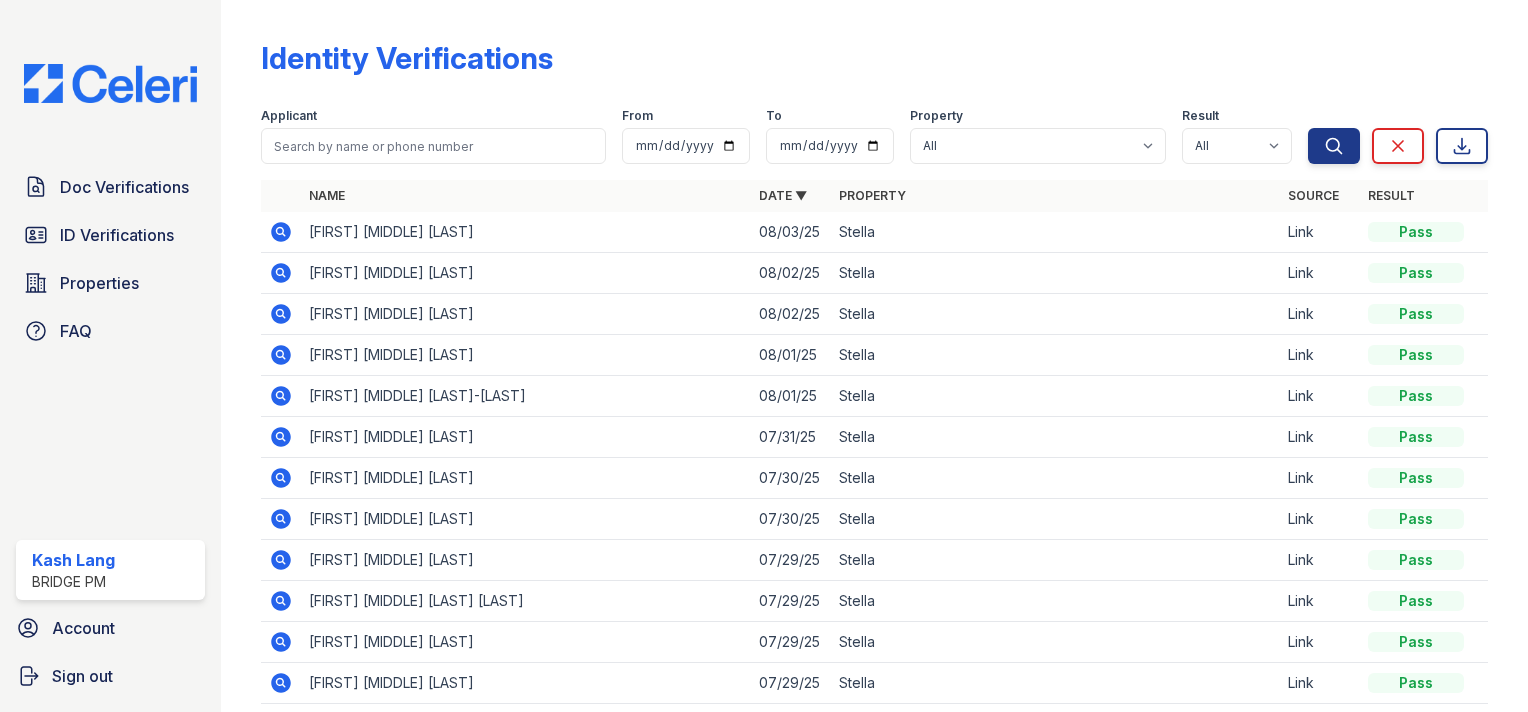 click 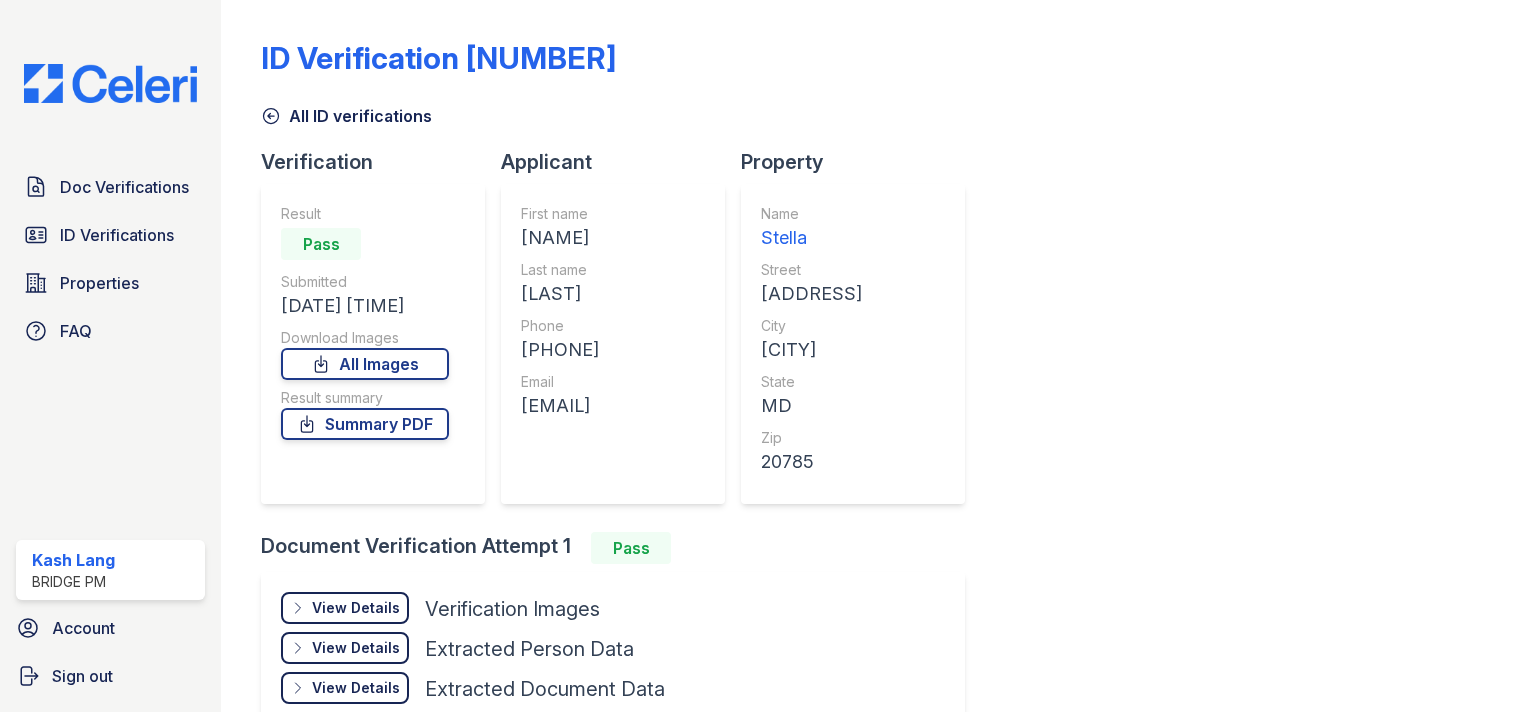 scroll, scrollTop: 0, scrollLeft: 0, axis: both 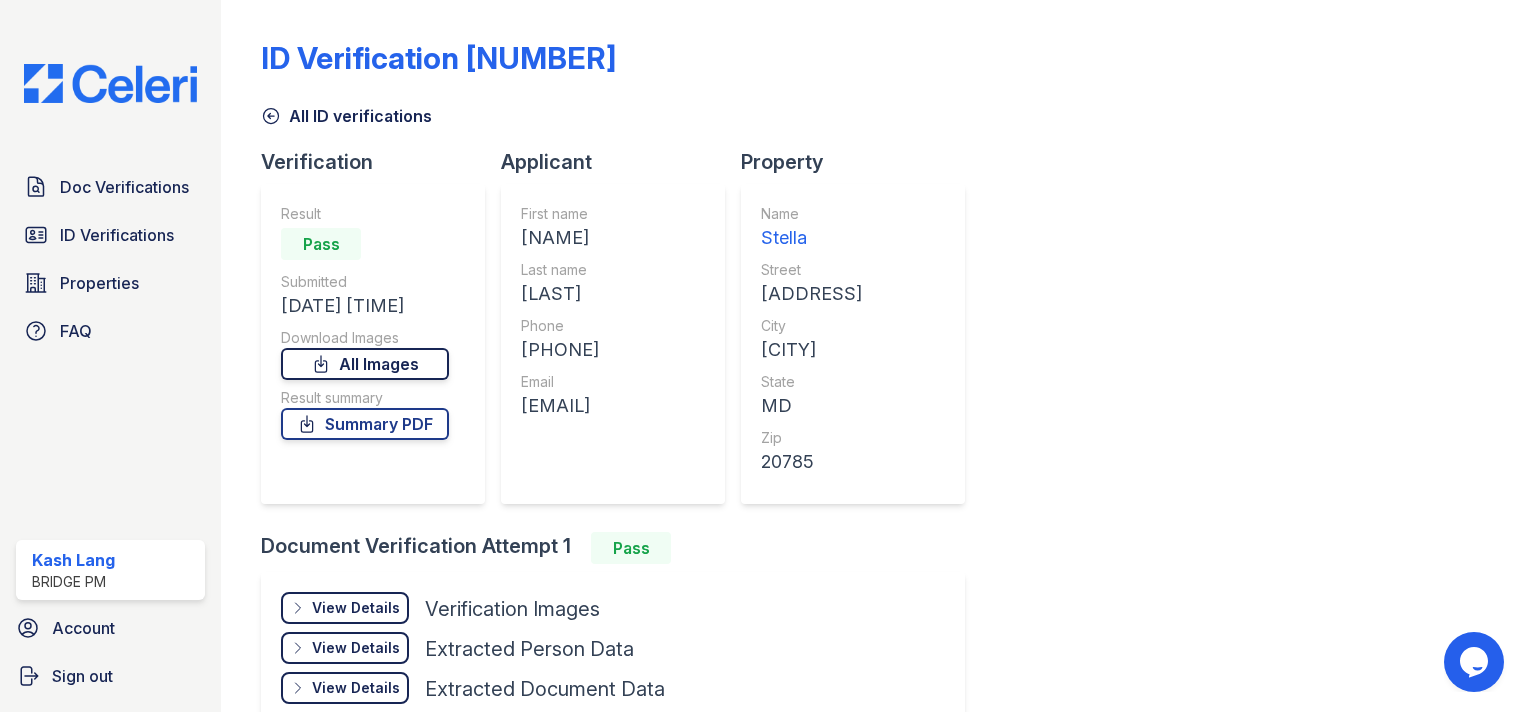 click on "All Images" at bounding box center (365, 364) 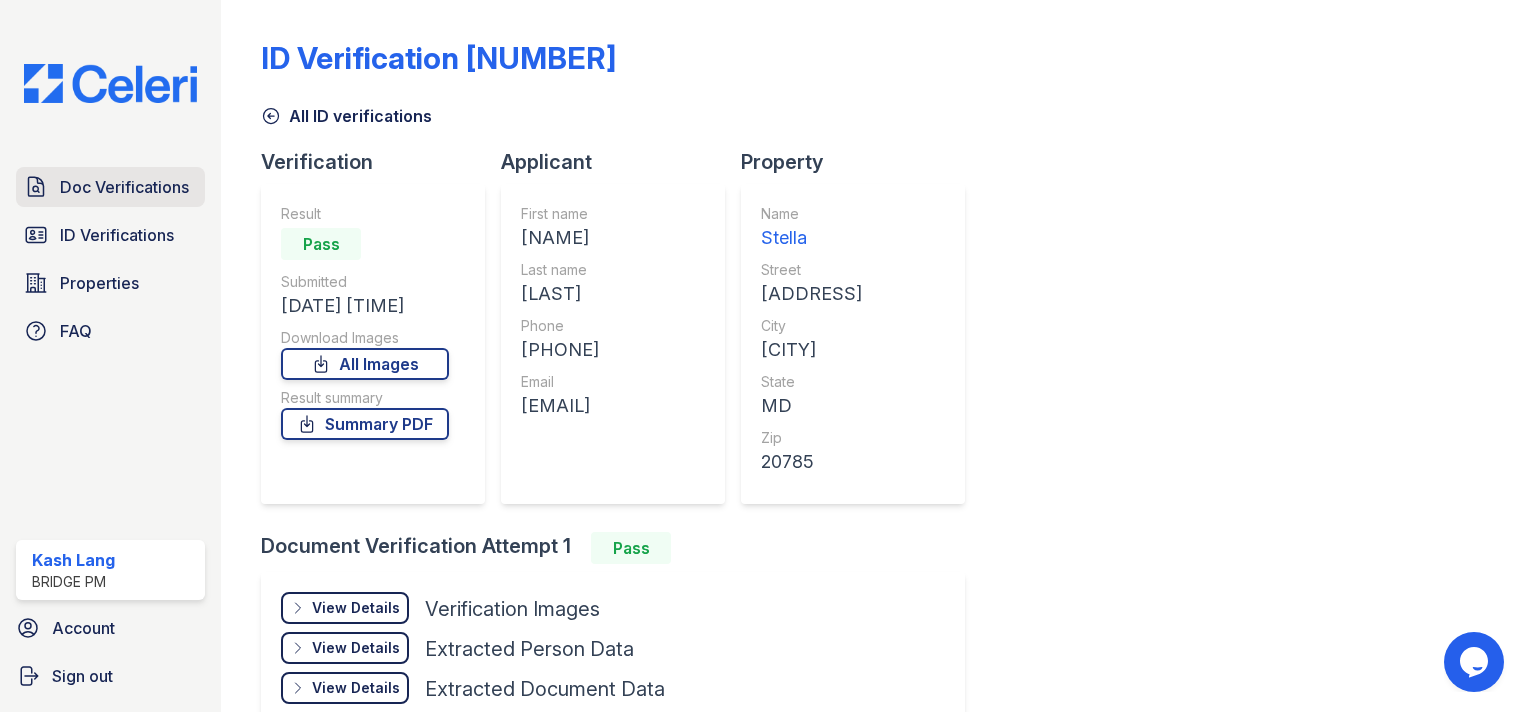 click on "Doc Verifications" at bounding box center [124, 187] 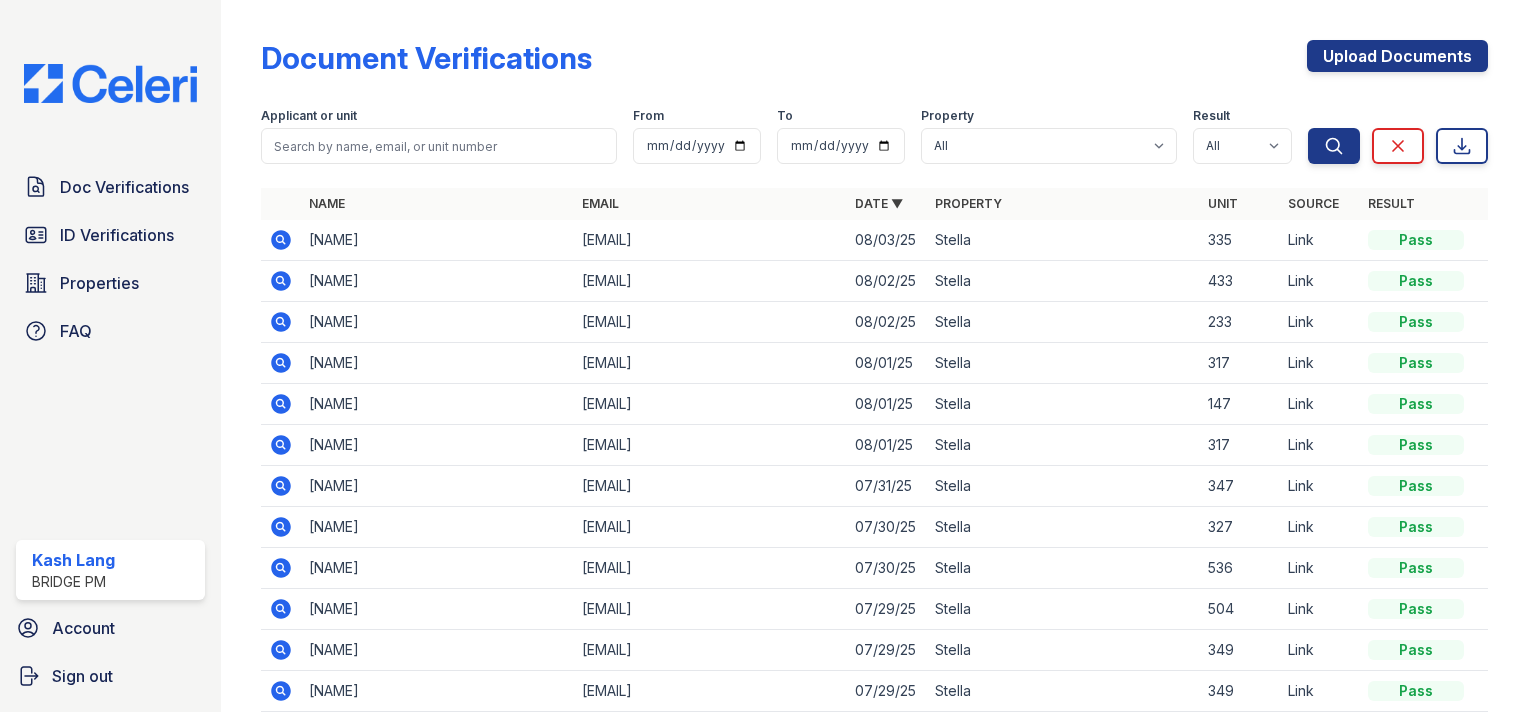 click 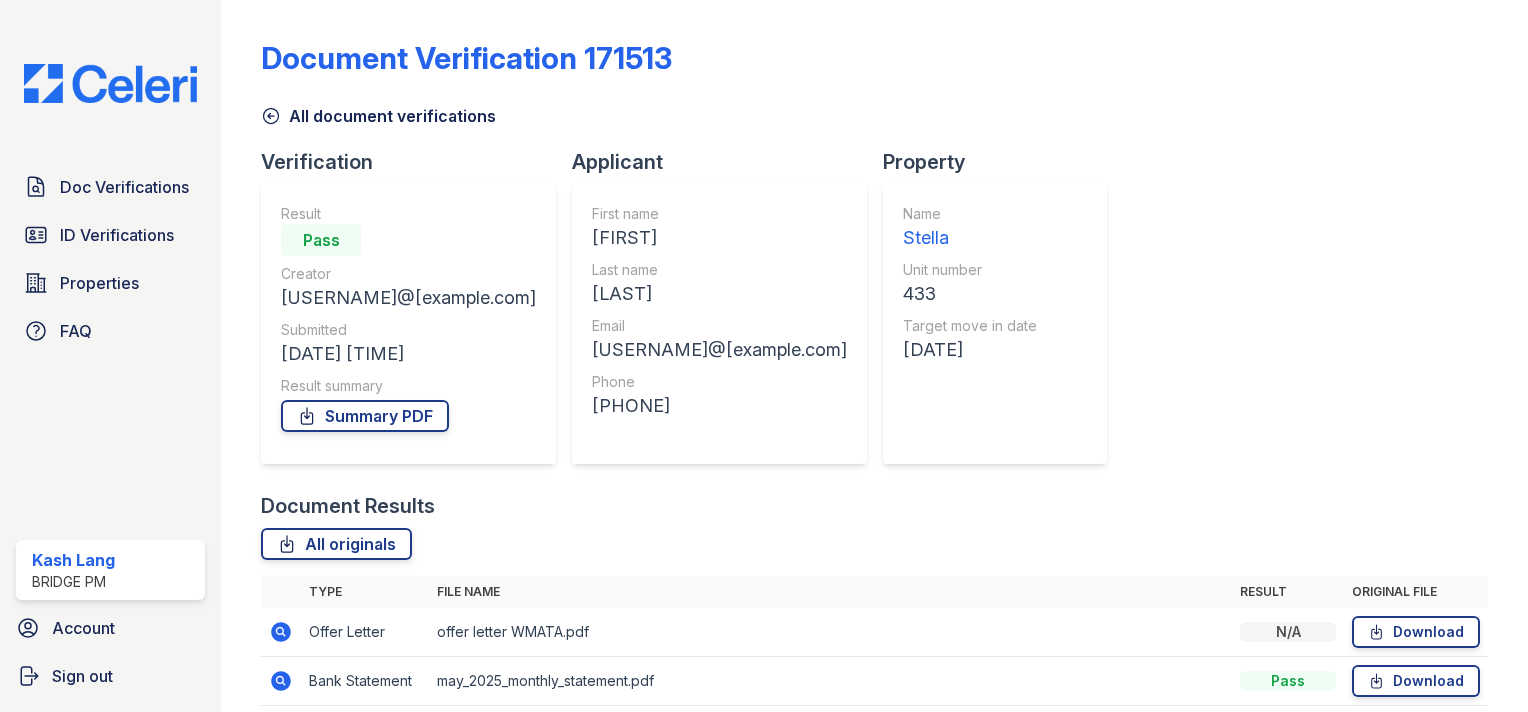 scroll, scrollTop: 0, scrollLeft: 0, axis: both 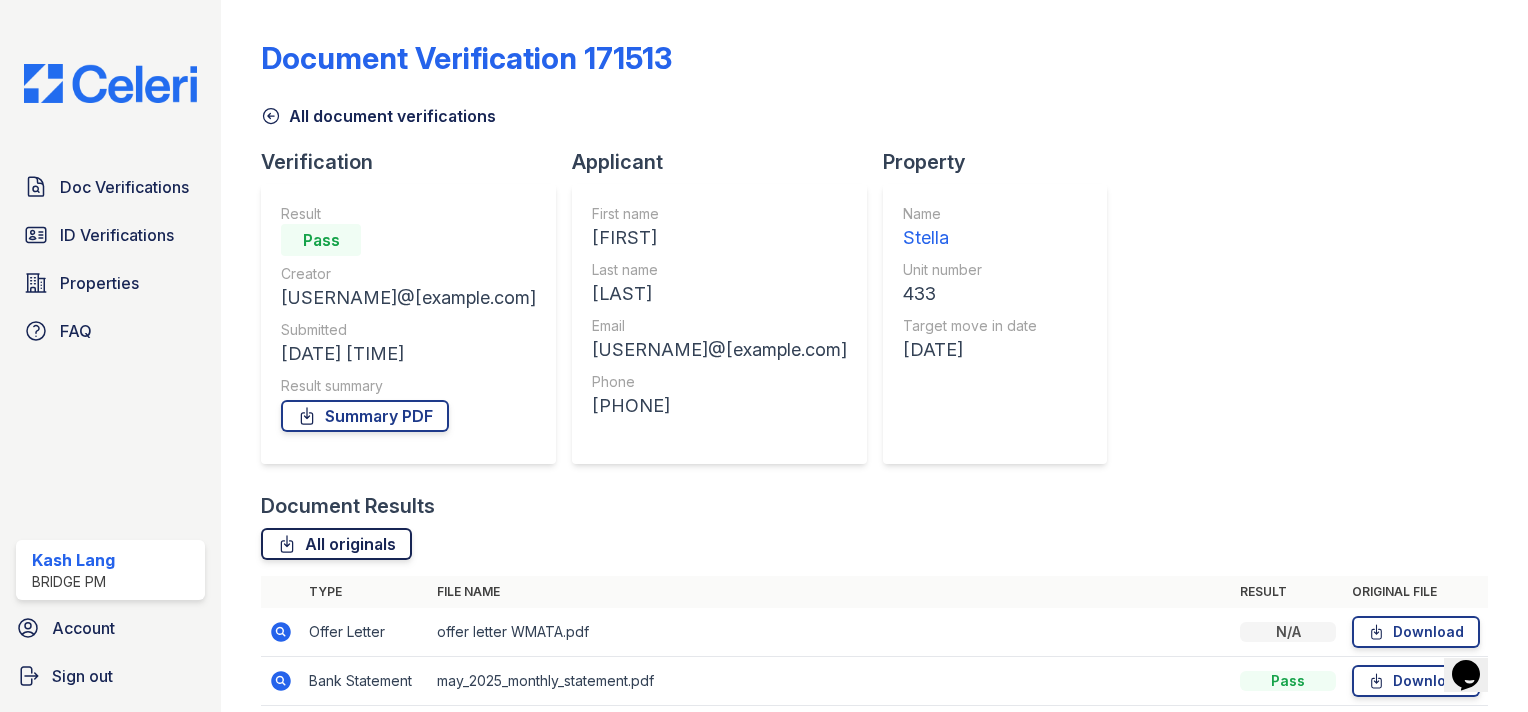 click on "All originals" at bounding box center (336, 544) 